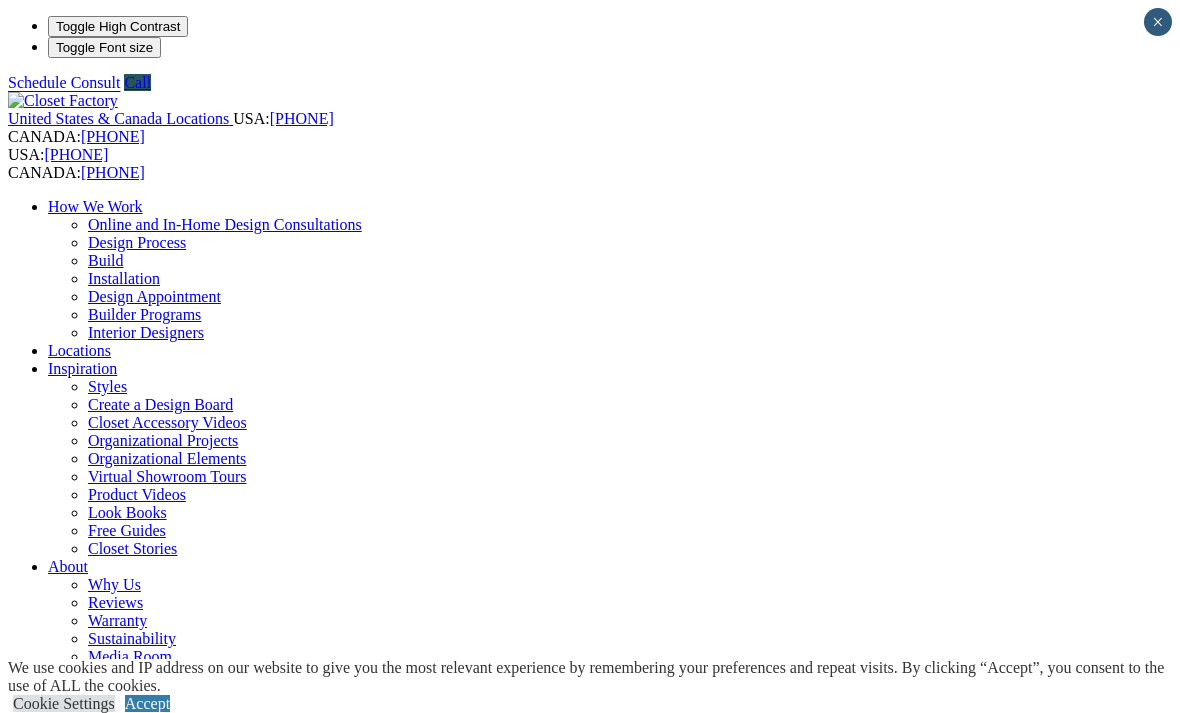 scroll, scrollTop: 0, scrollLeft: 0, axis: both 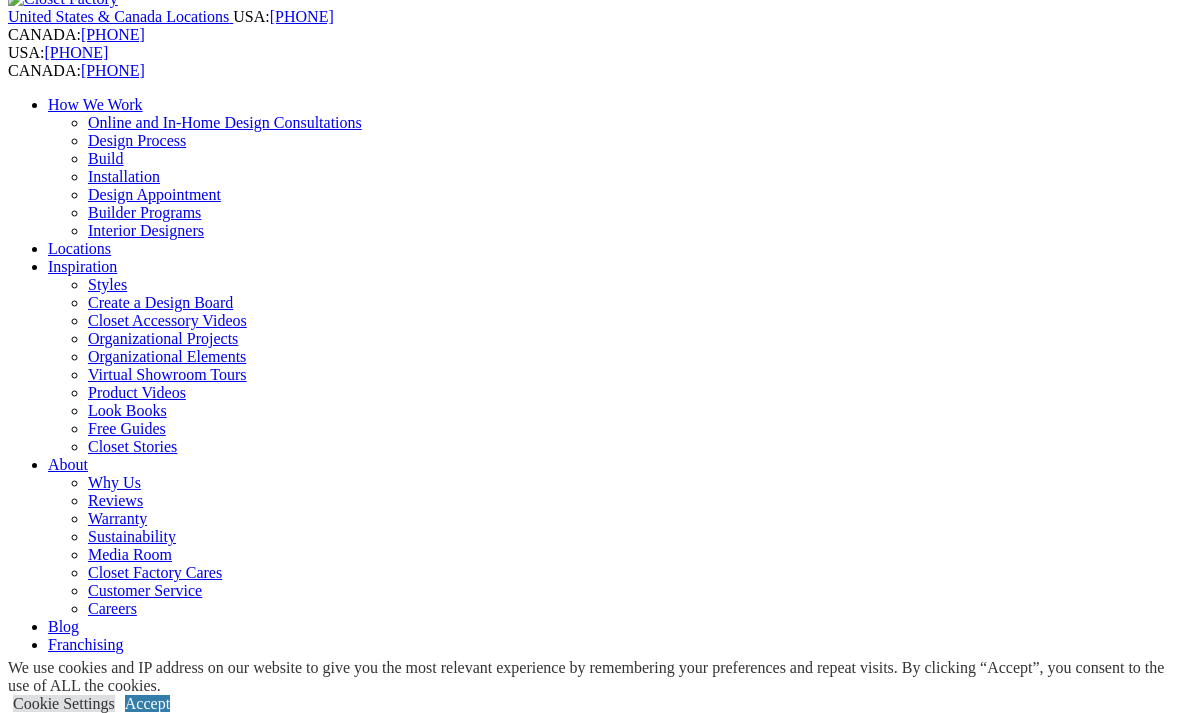 click on "CLOSE (X)" at bounding box center (46, 1743) 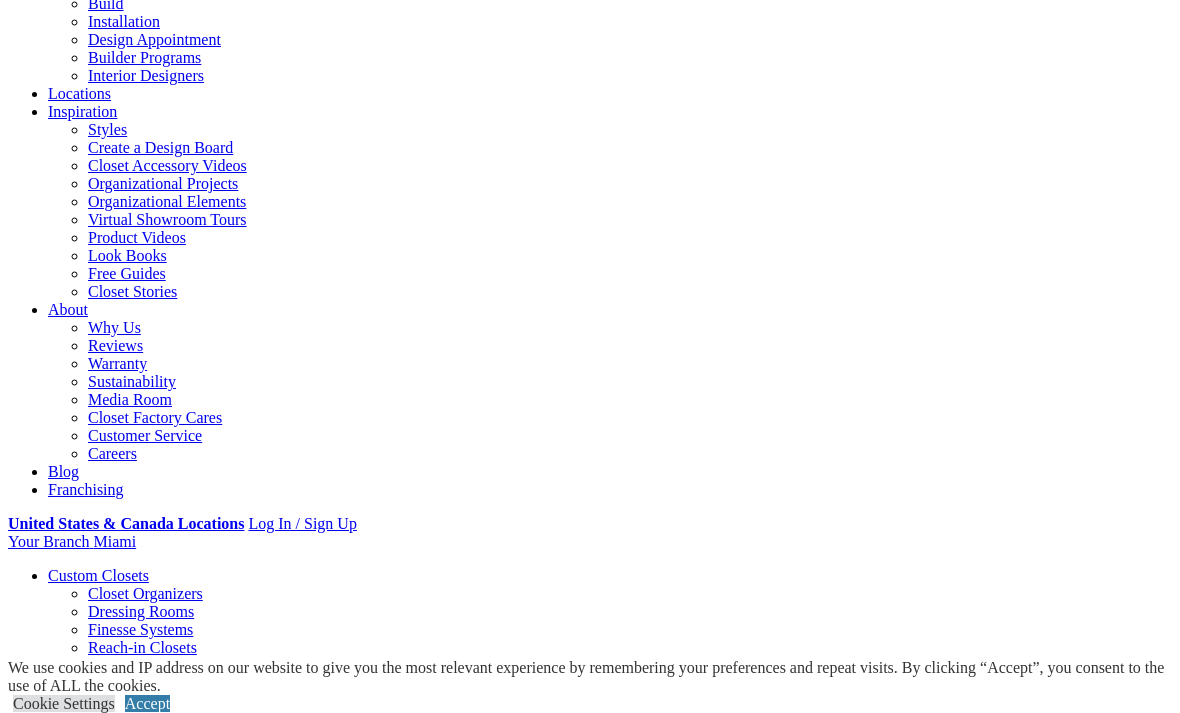 scroll, scrollTop: 254, scrollLeft: 0, axis: vertical 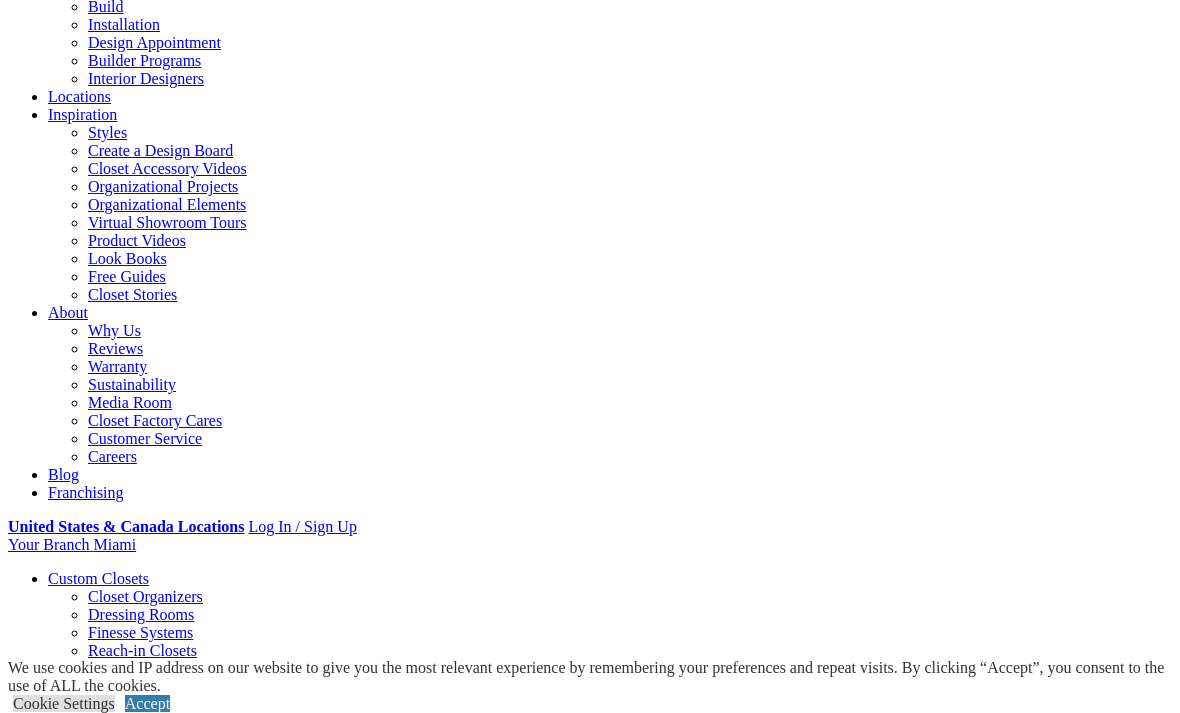 click on "Gallery" at bounding box center [111, 1732] 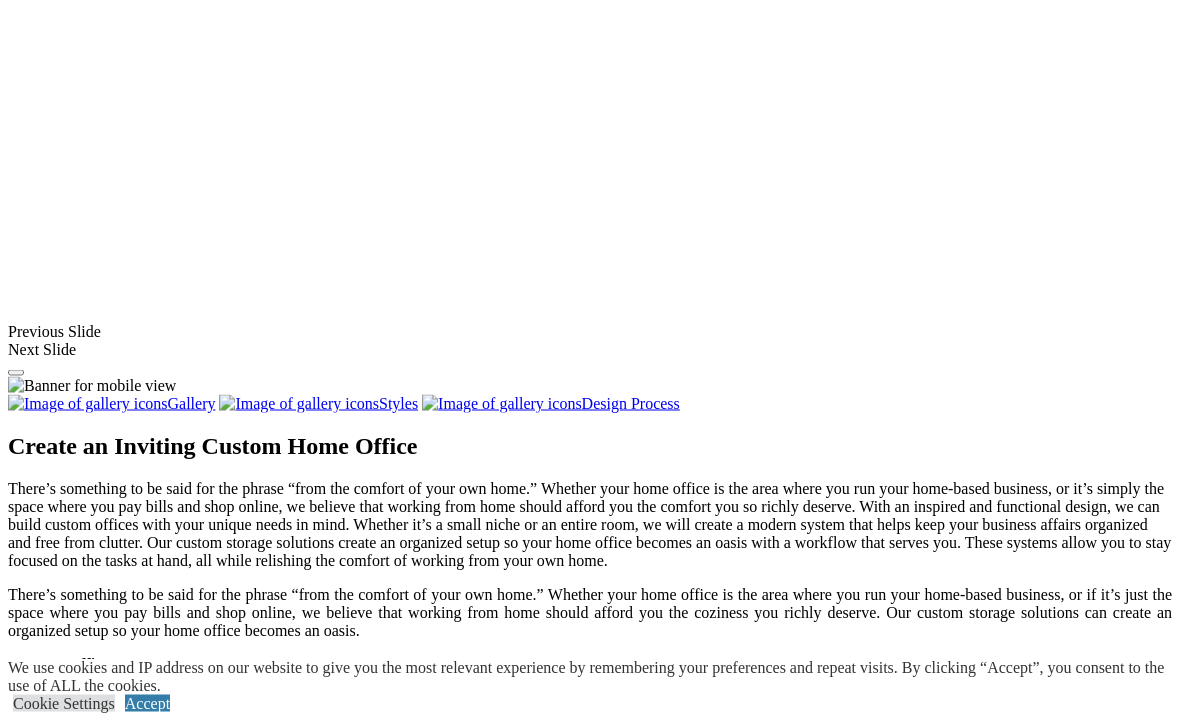 scroll, scrollTop: 1584, scrollLeft: 0, axis: vertical 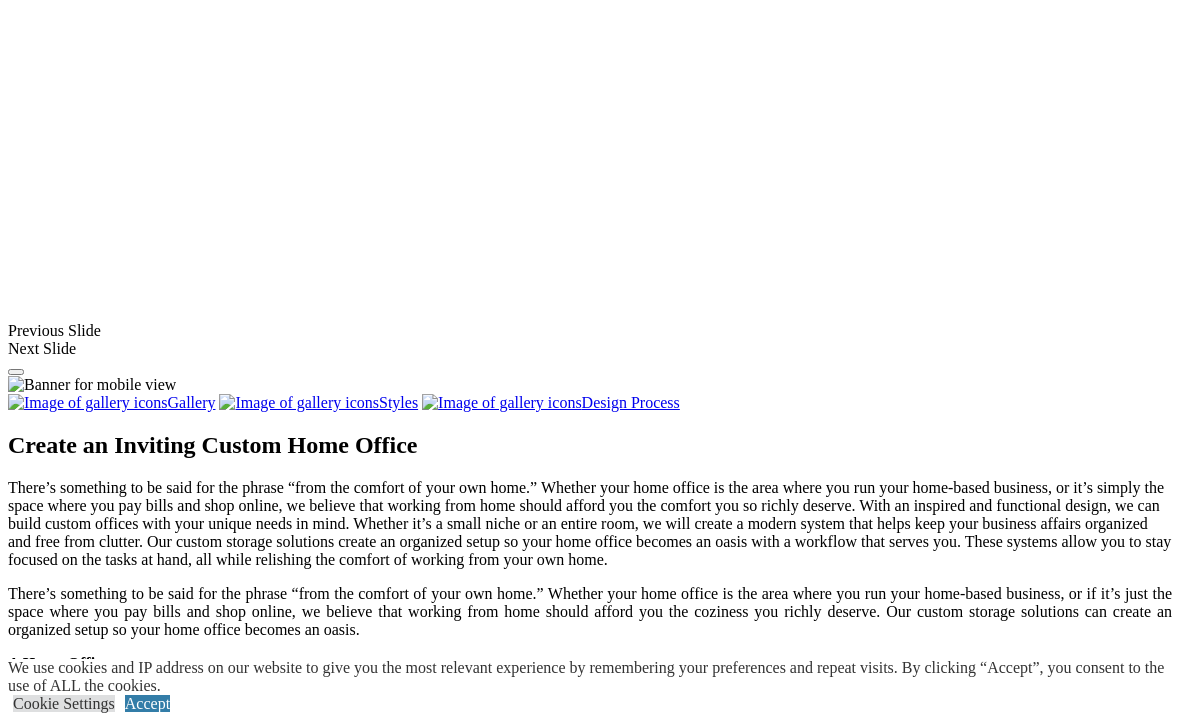 click at bounding box center (74, 1351) 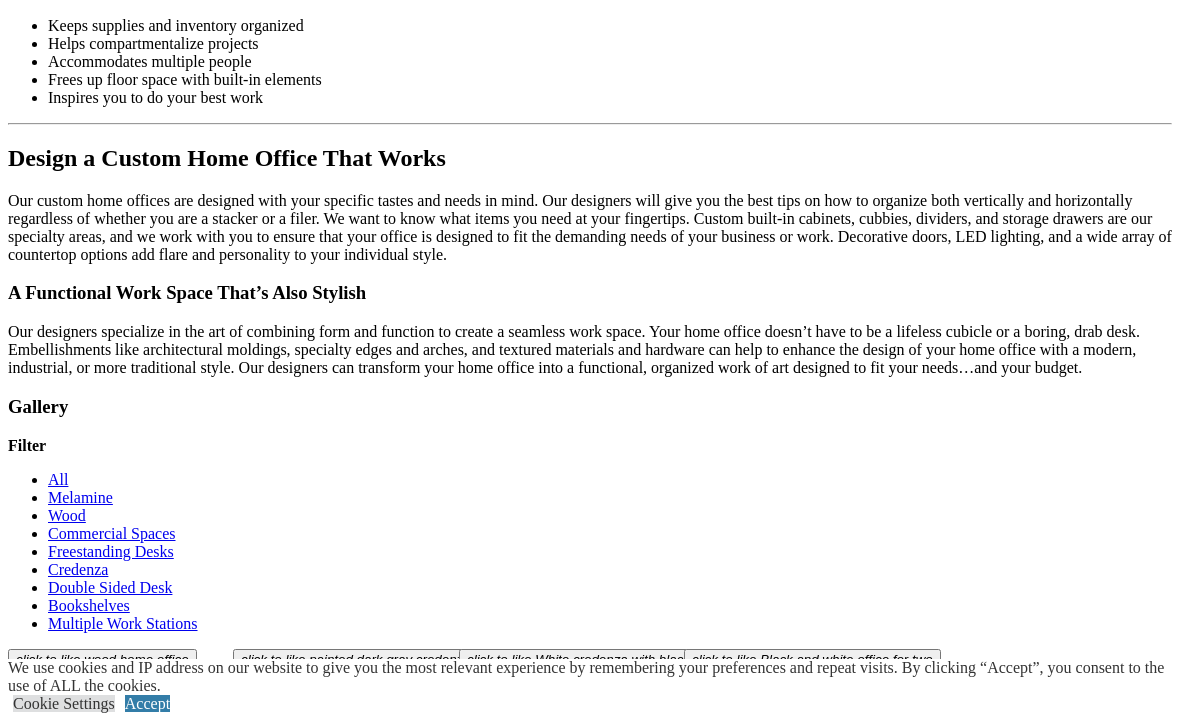 click on "Load More" at bounding box center [44, 1529] 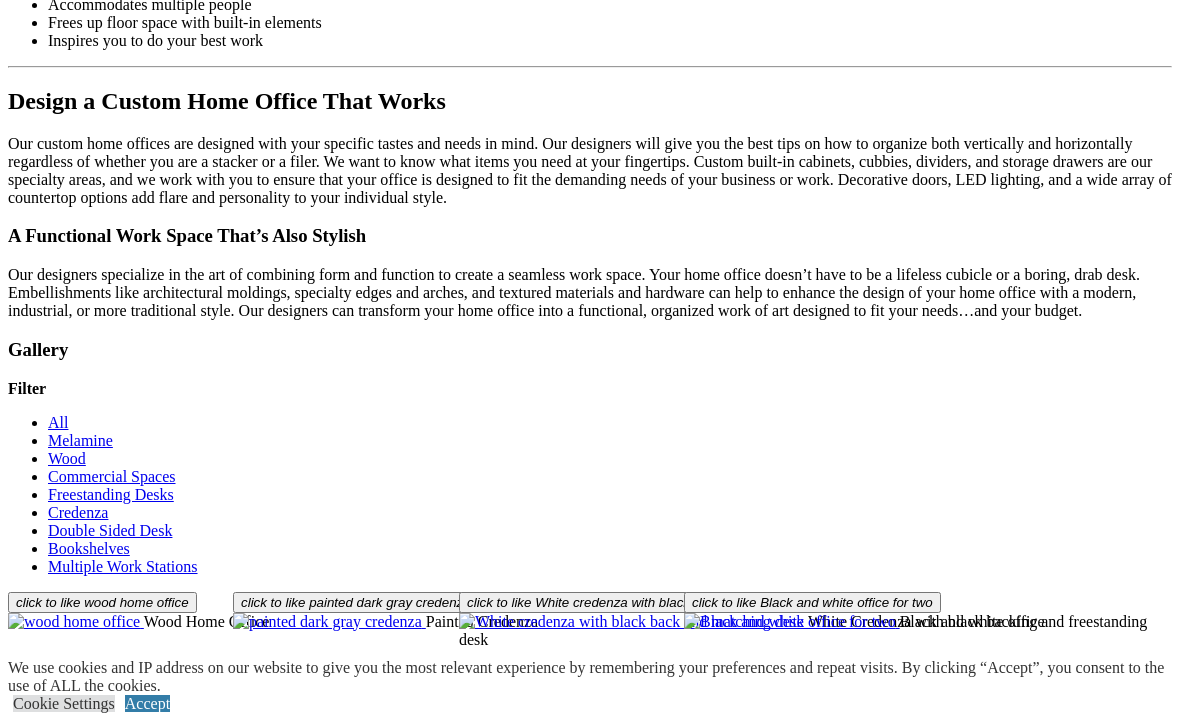 scroll, scrollTop: 2312, scrollLeft: 0, axis: vertical 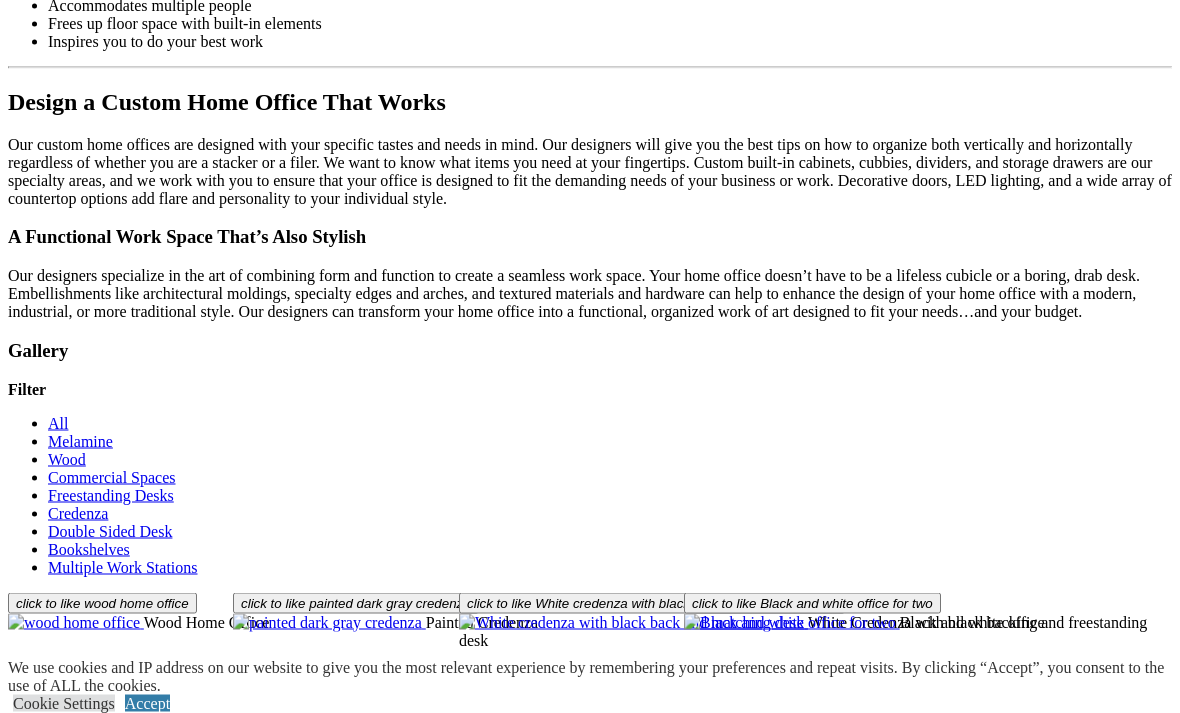 click on "Walk-in Closets" at bounding box center (139, -1372) 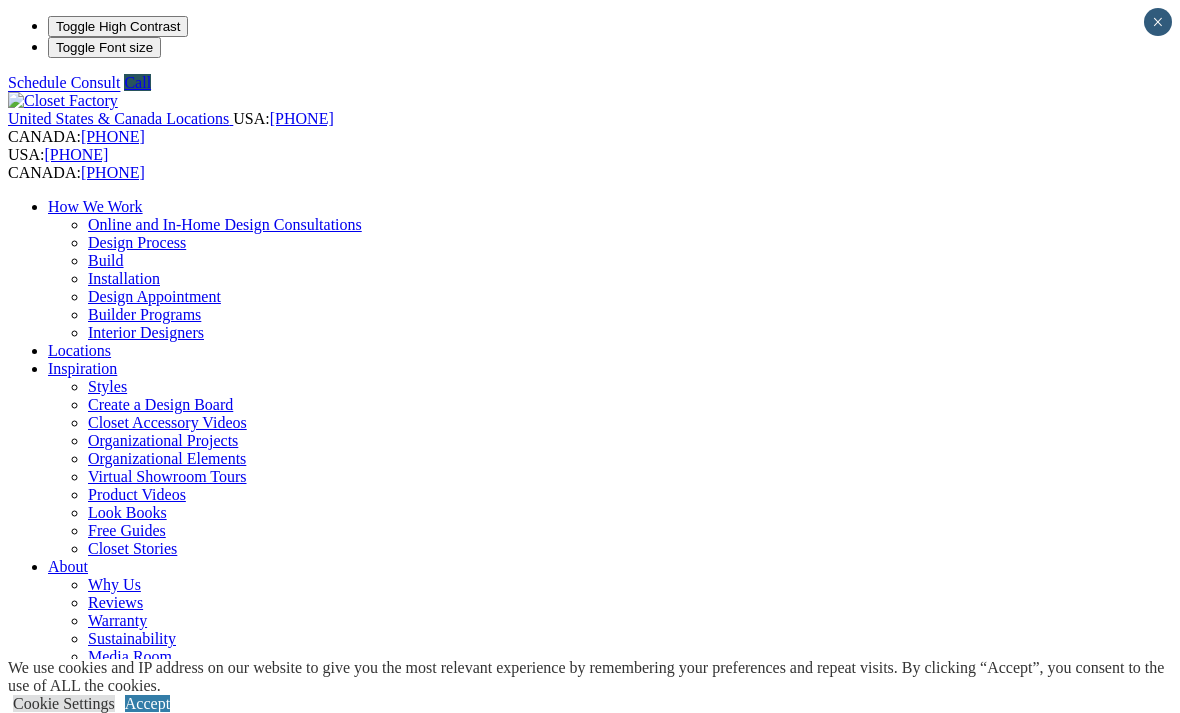 scroll, scrollTop: 0, scrollLeft: 0, axis: both 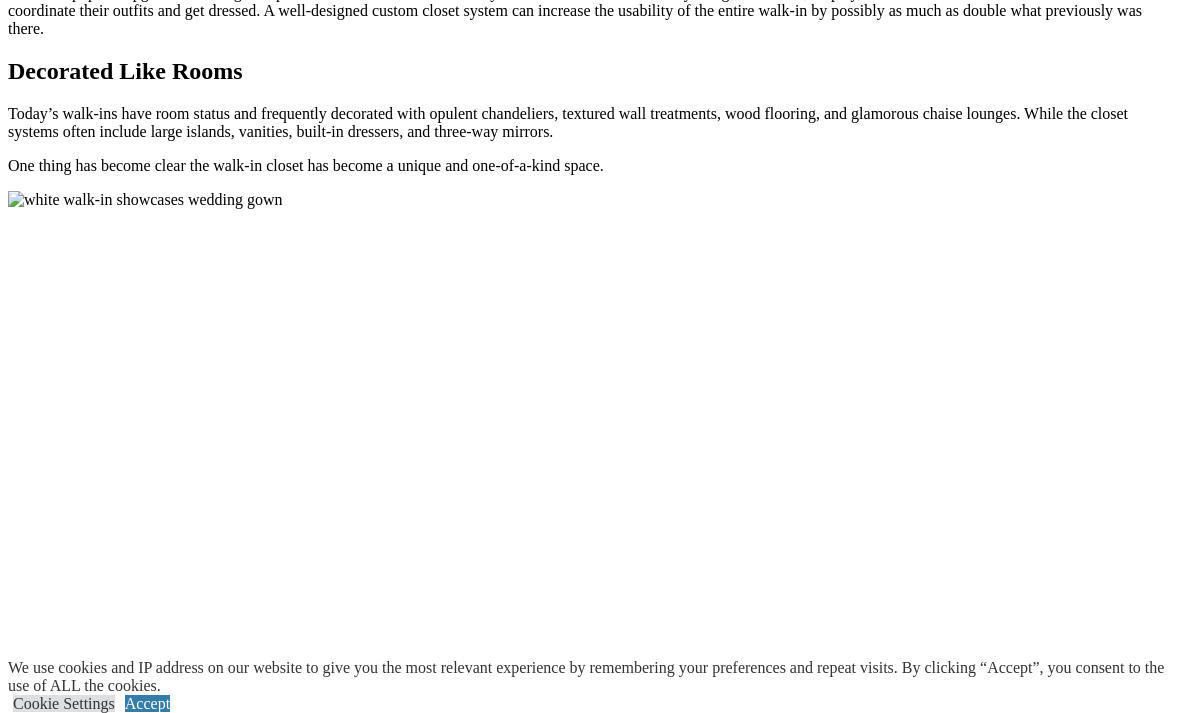 click on "Wall Units" at bounding box center [122, -772] 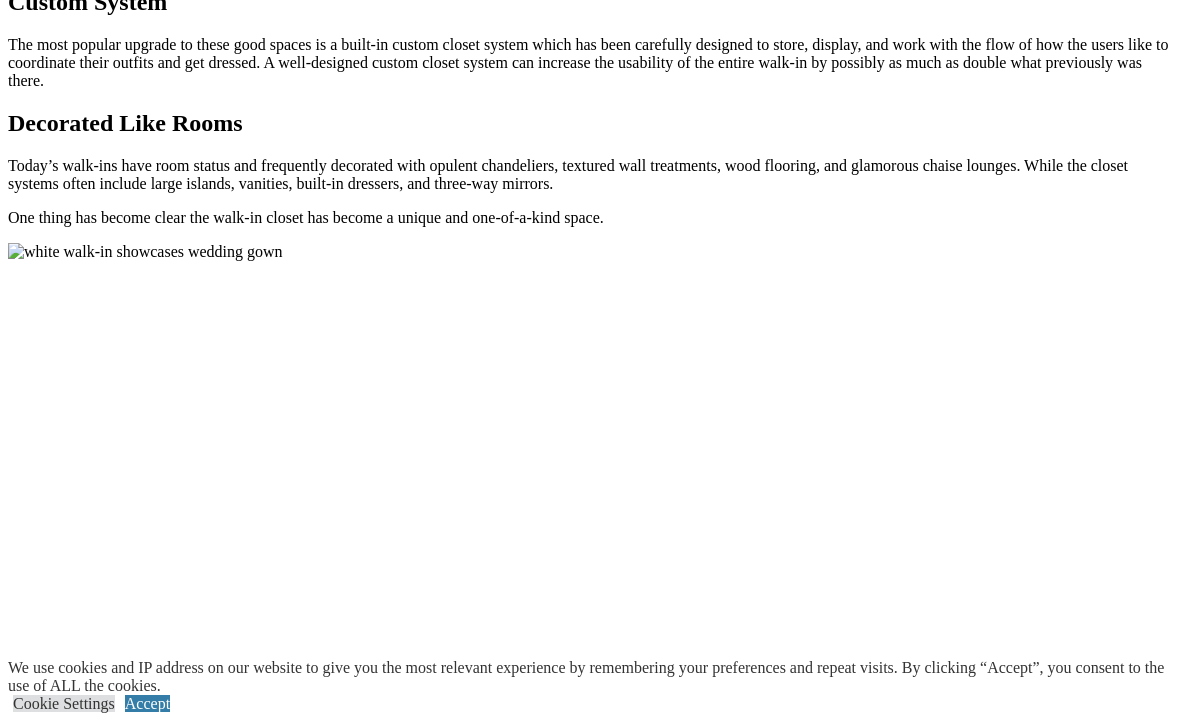 click on "Wall Units" at bounding box center [122, -772] 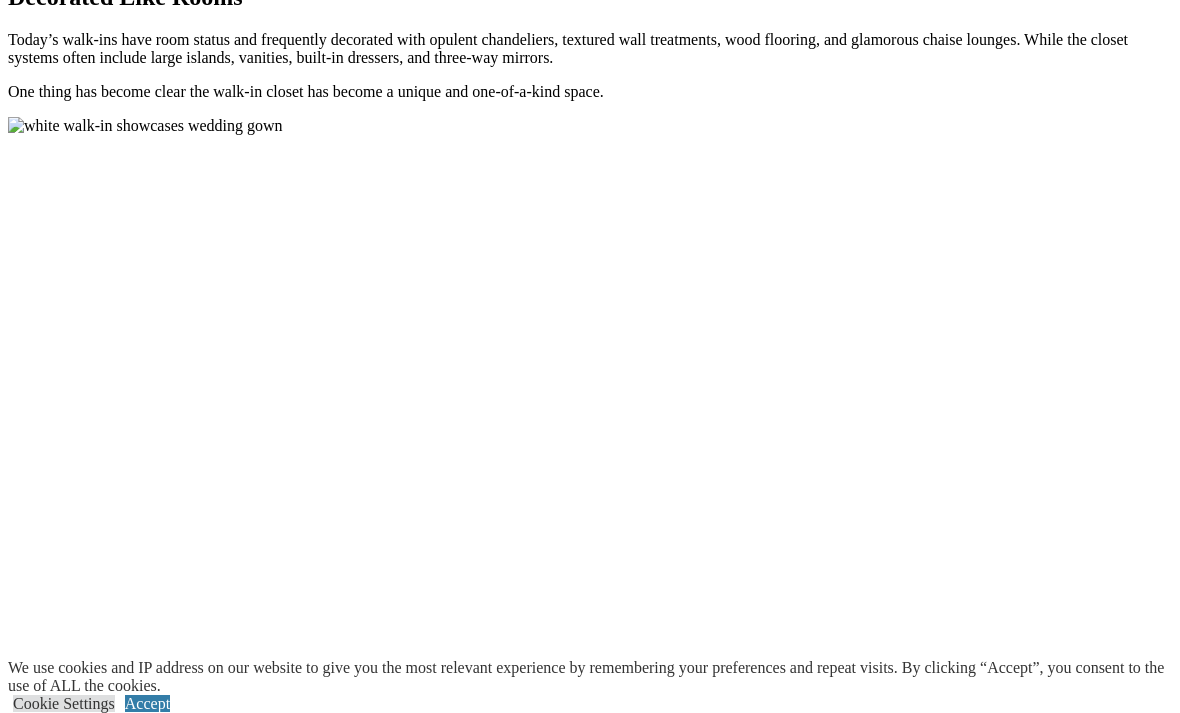 click on "Wall Units" at bounding box center (122, -772) 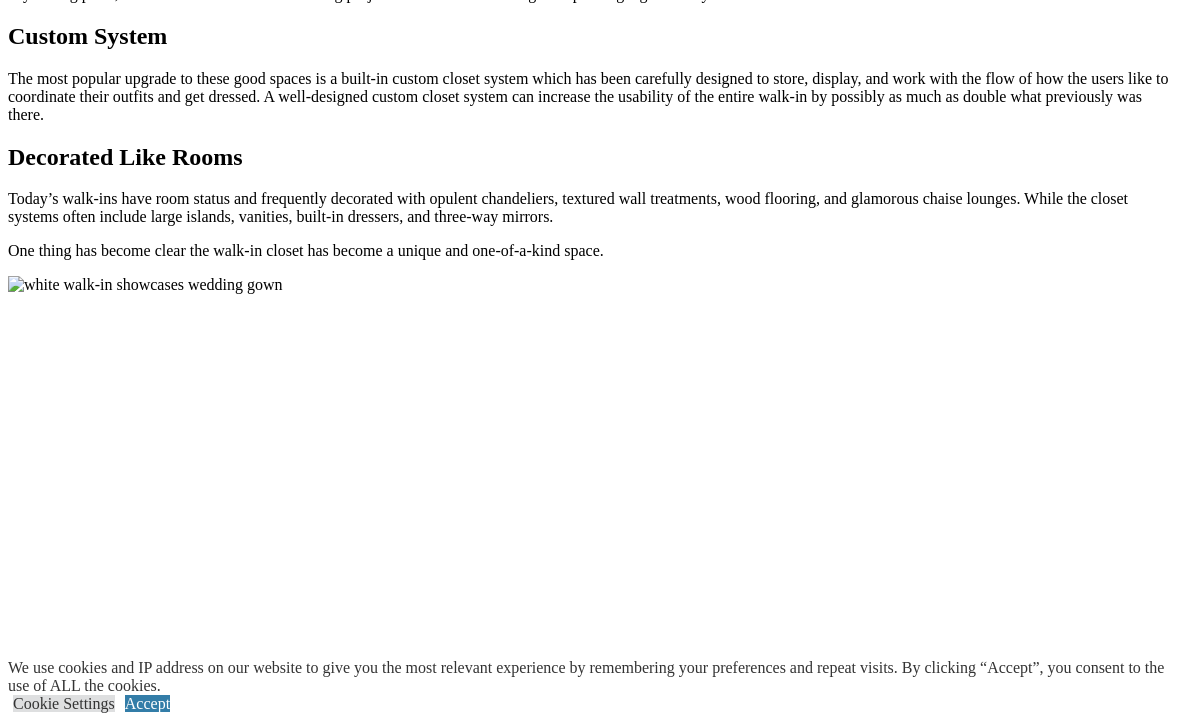 click on "Wall Units" at bounding box center (122, -772) 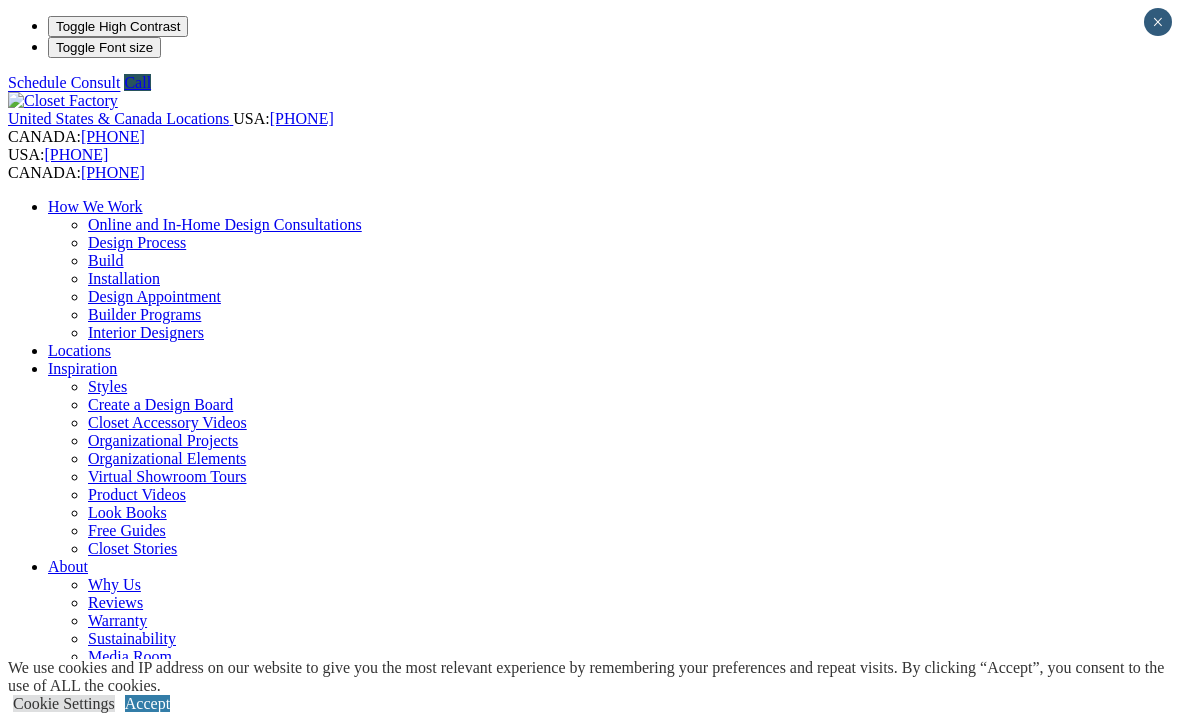 scroll, scrollTop: 0, scrollLeft: 0, axis: both 